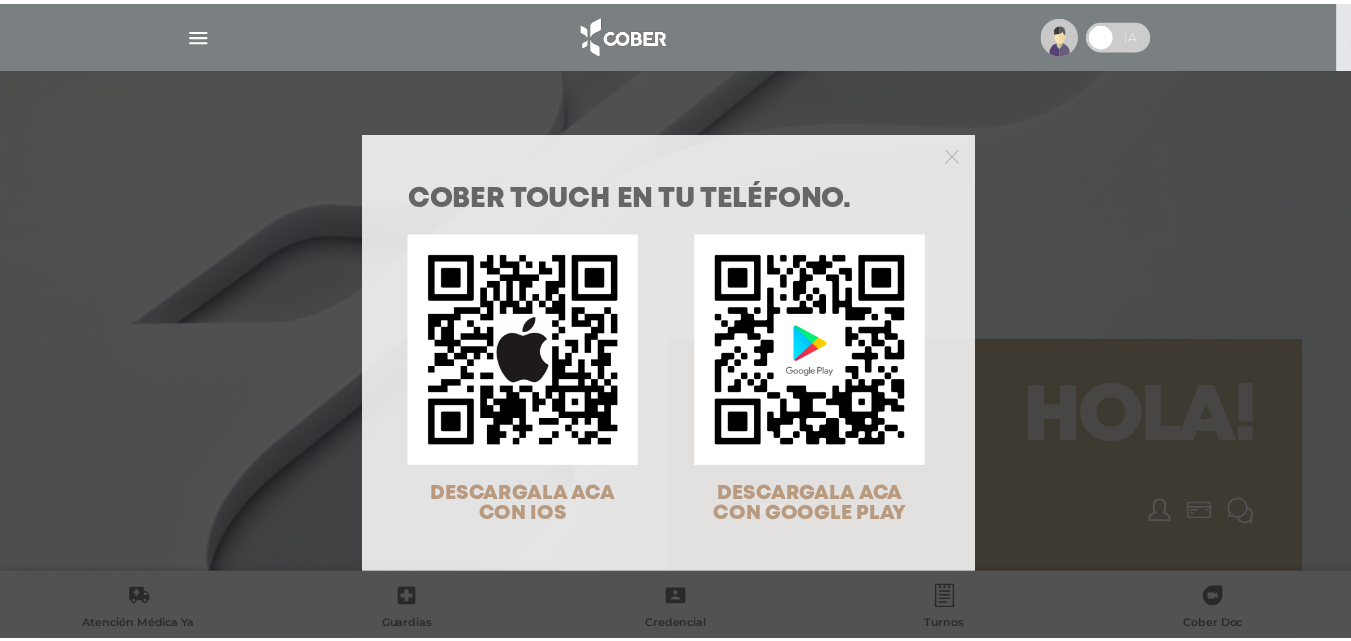 scroll, scrollTop: 0, scrollLeft: 0, axis: both 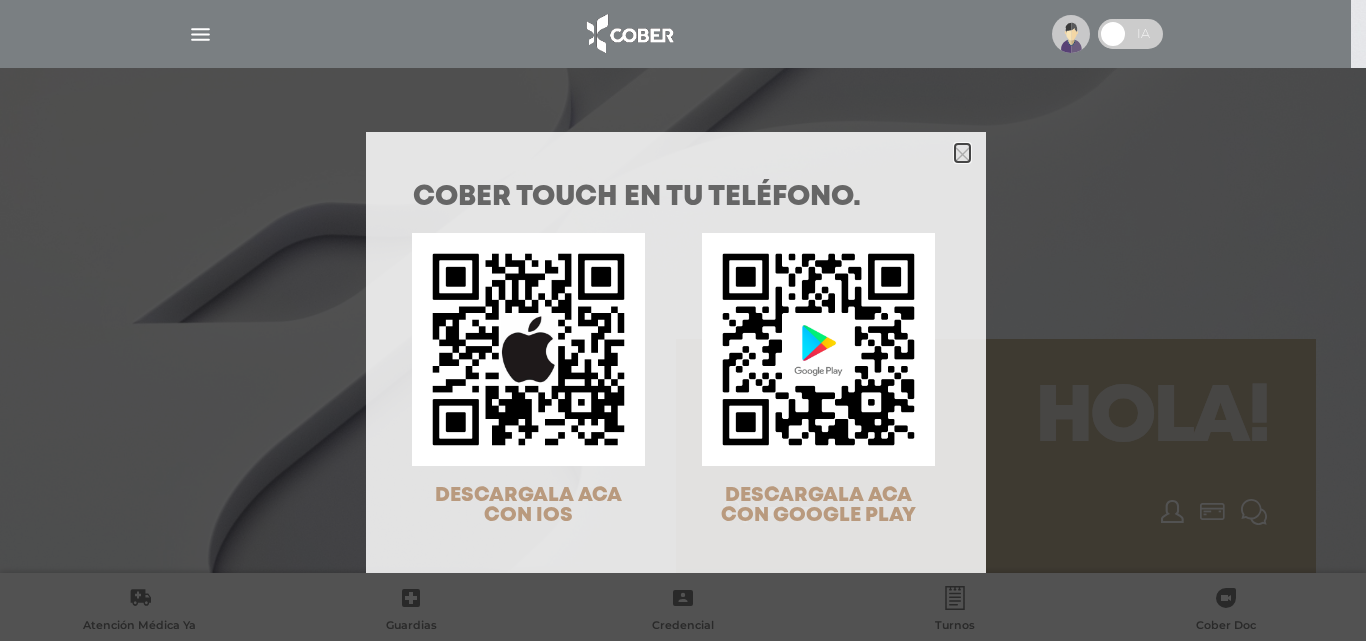 click 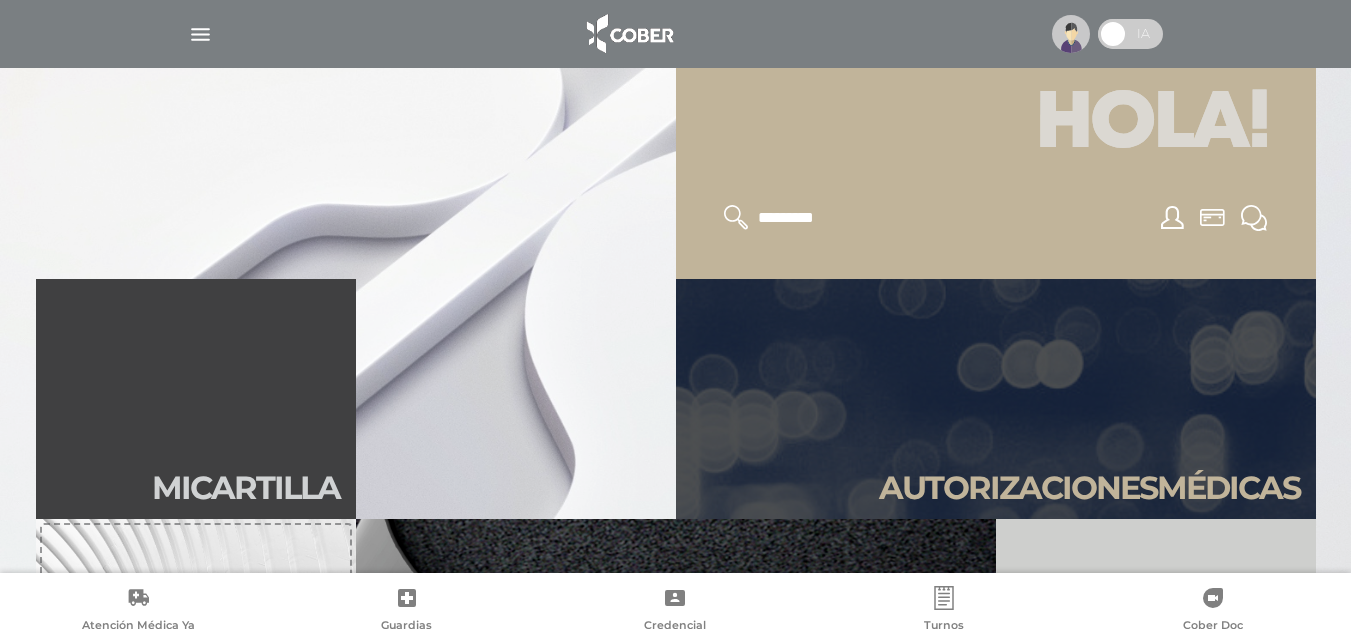 scroll, scrollTop: 300, scrollLeft: 0, axis: vertical 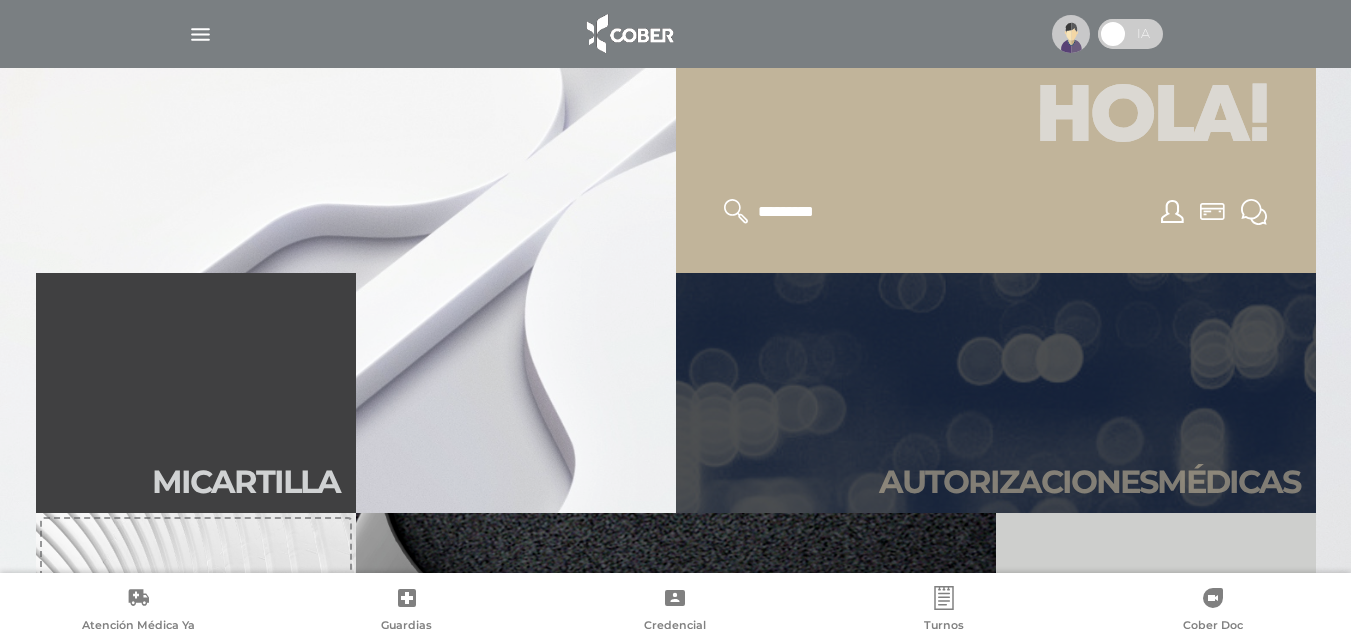 click on "Autori zaciones  médicas" at bounding box center (996, 393) 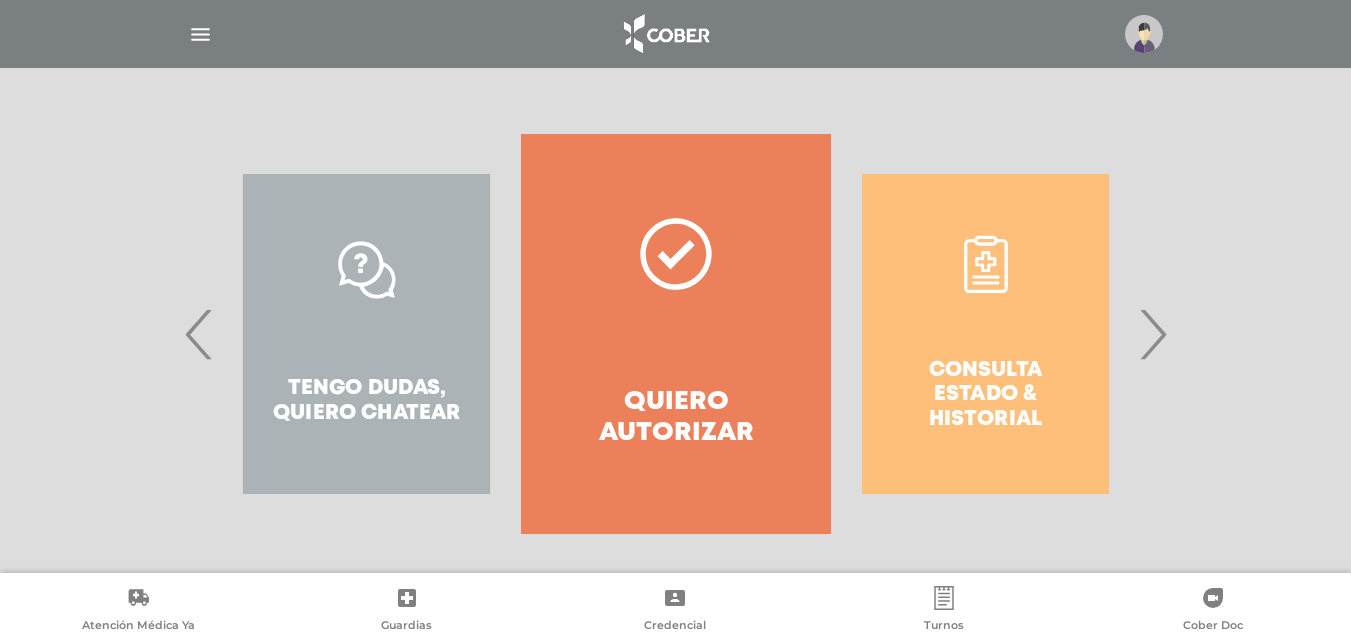 scroll, scrollTop: 363, scrollLeft: 0, axis: vertical 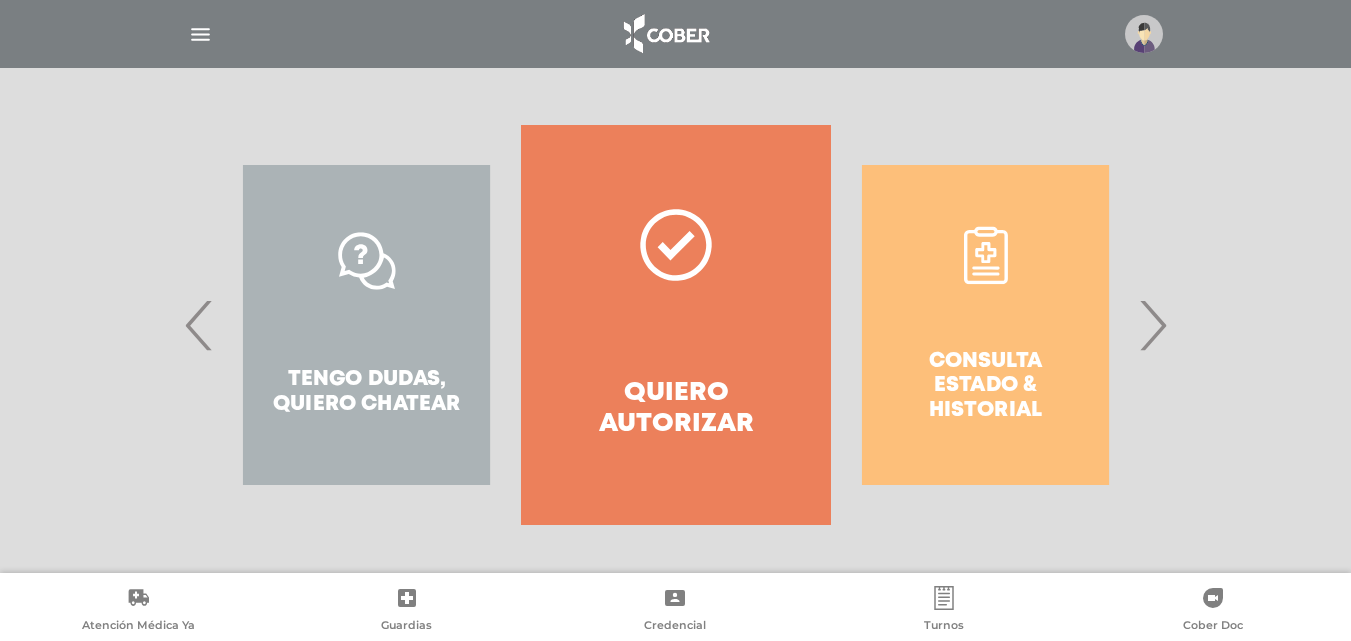 click on "Quiero autorizar" at bounding box center [675, 409] 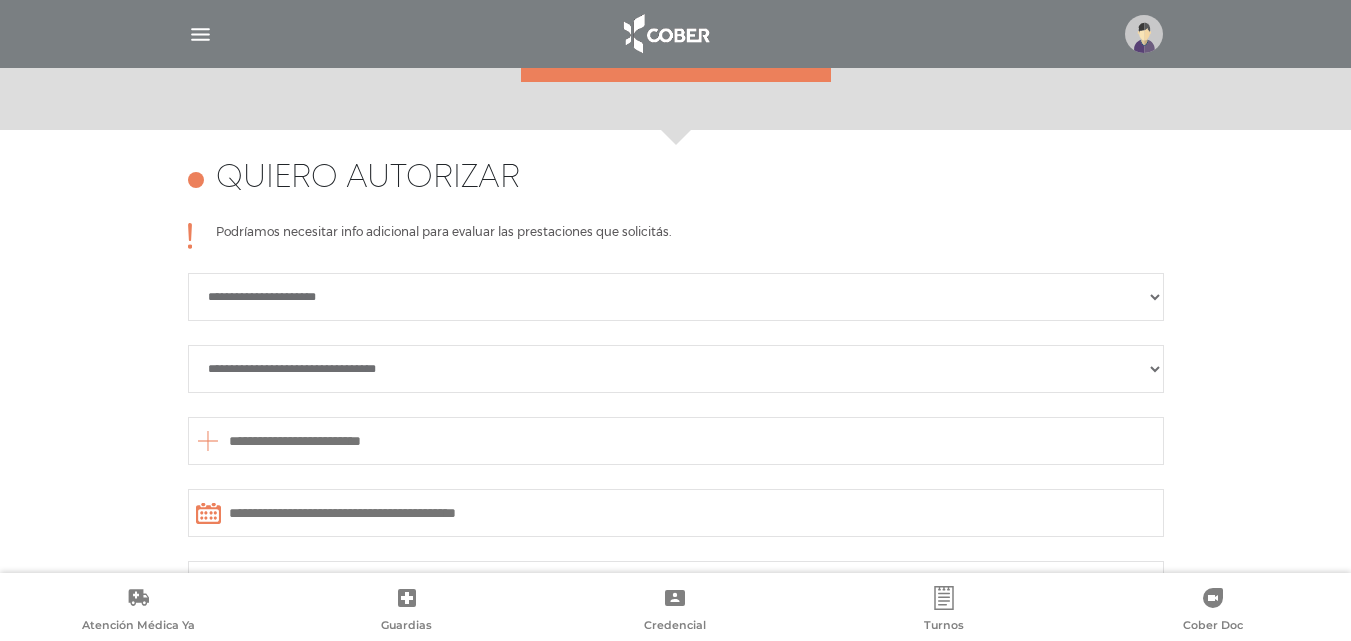 scroll, scrollTop: 888, scrollLeft: 0, axis: vertical 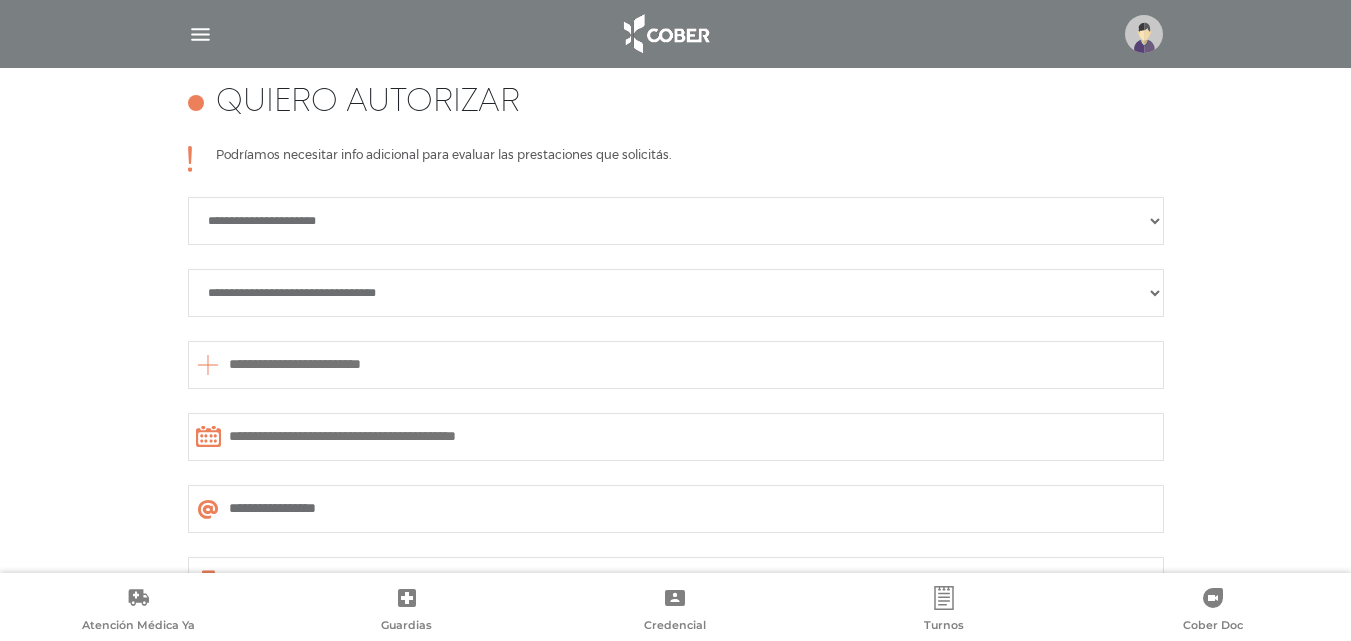 click on "**********" at bounding box center [676, 221] 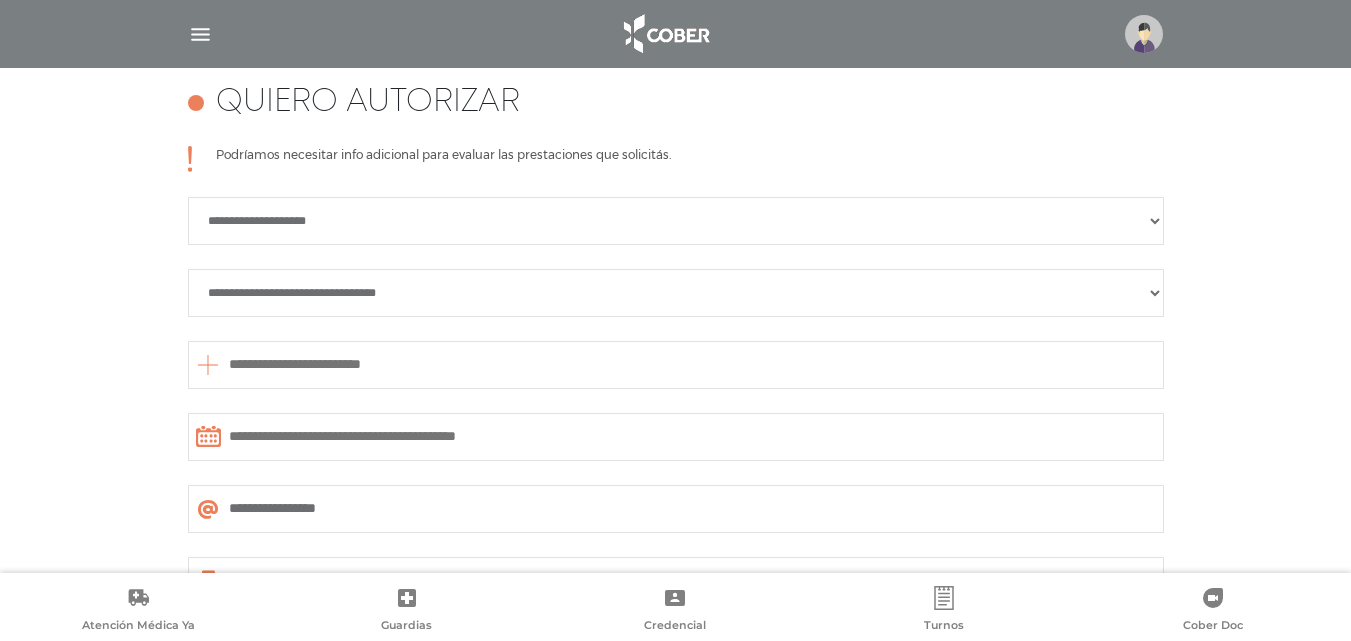click on "**********" at bounding box center [676, 293] 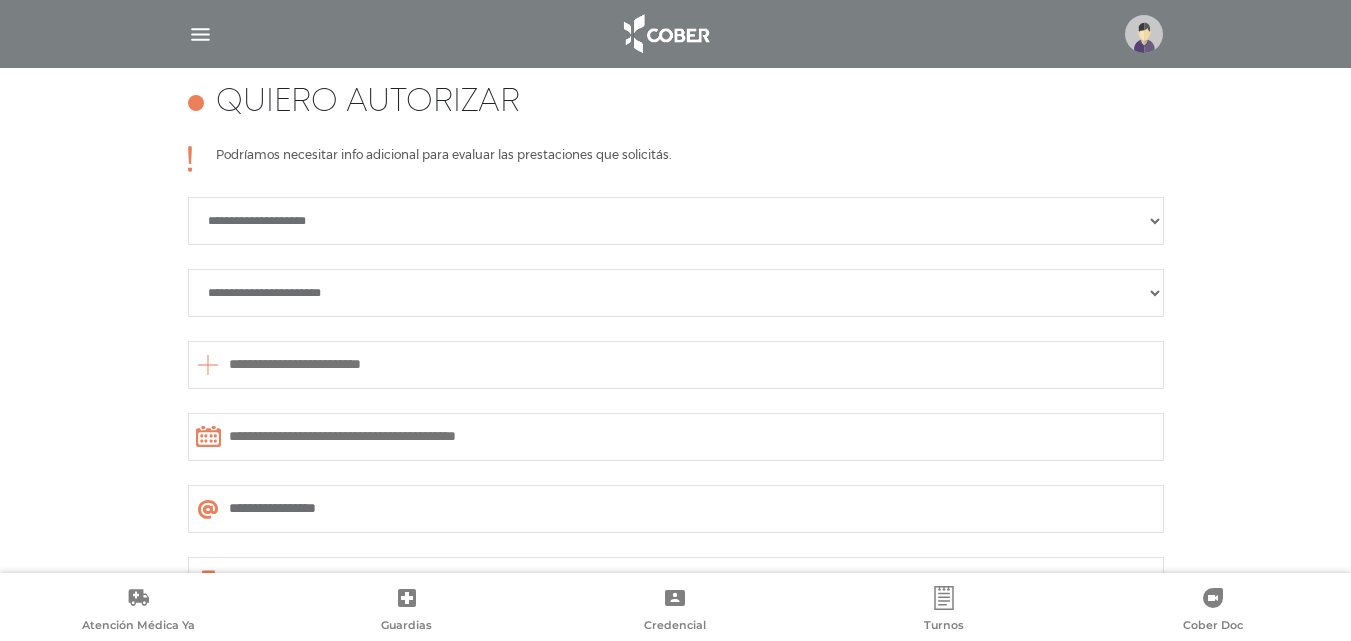 click on "**********" at bounding box center [676, 293] 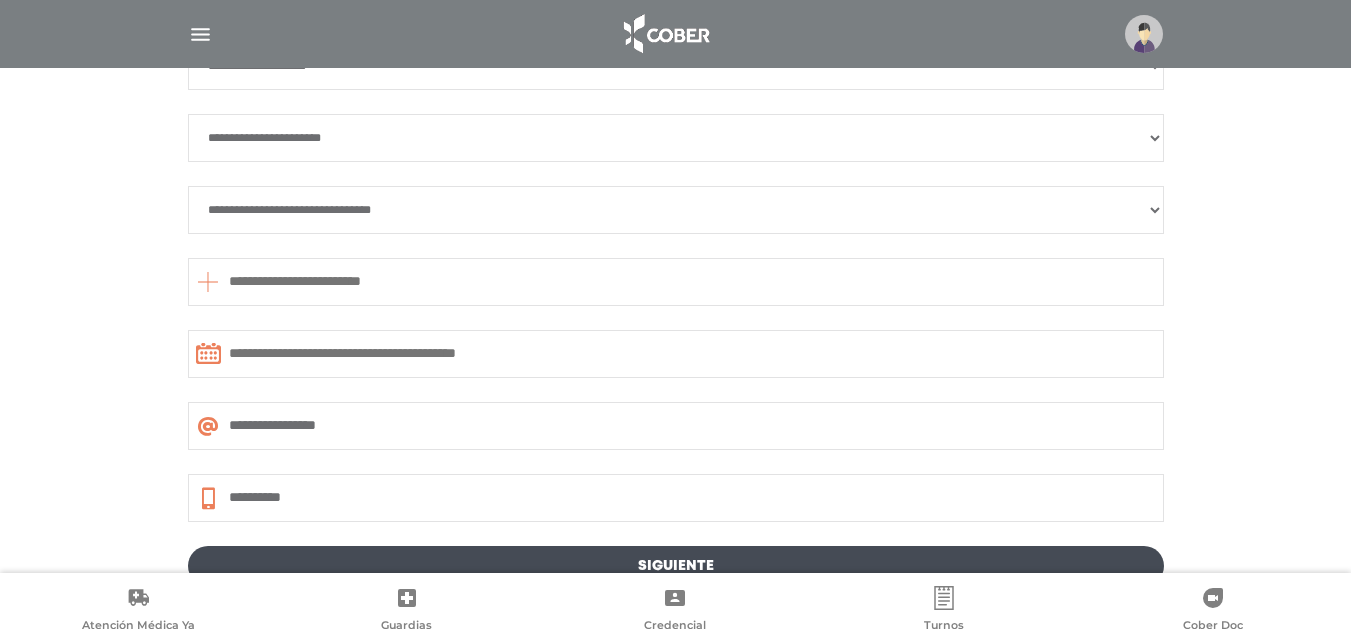 scroll, scrollTop: 1088, scrollLeft: 0, axis: vertical 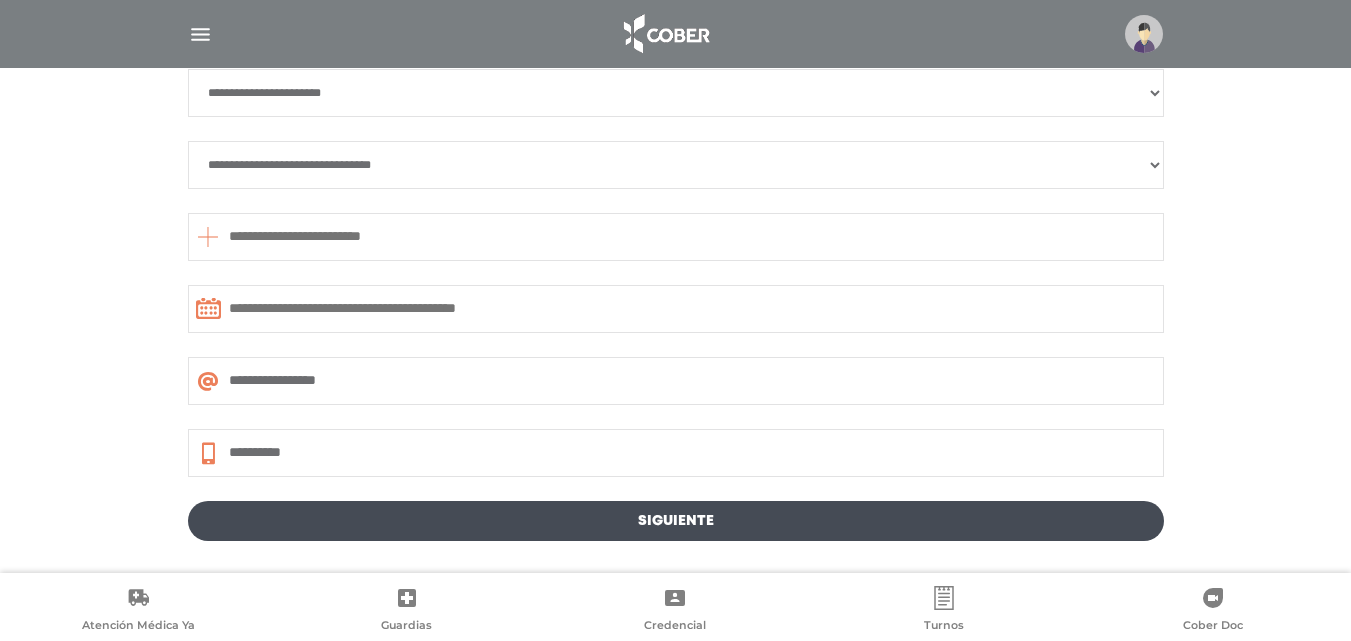 click on "**********" at bounding box center [676, 165] 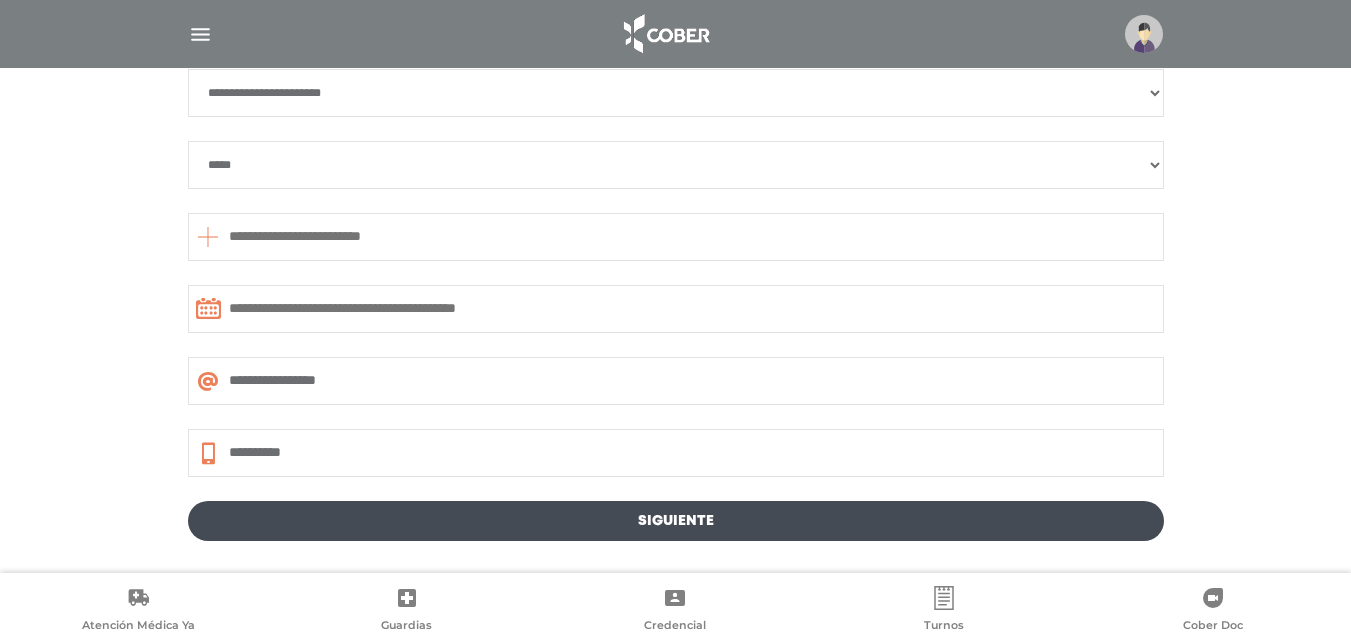 click at bounding box center (676, 237) 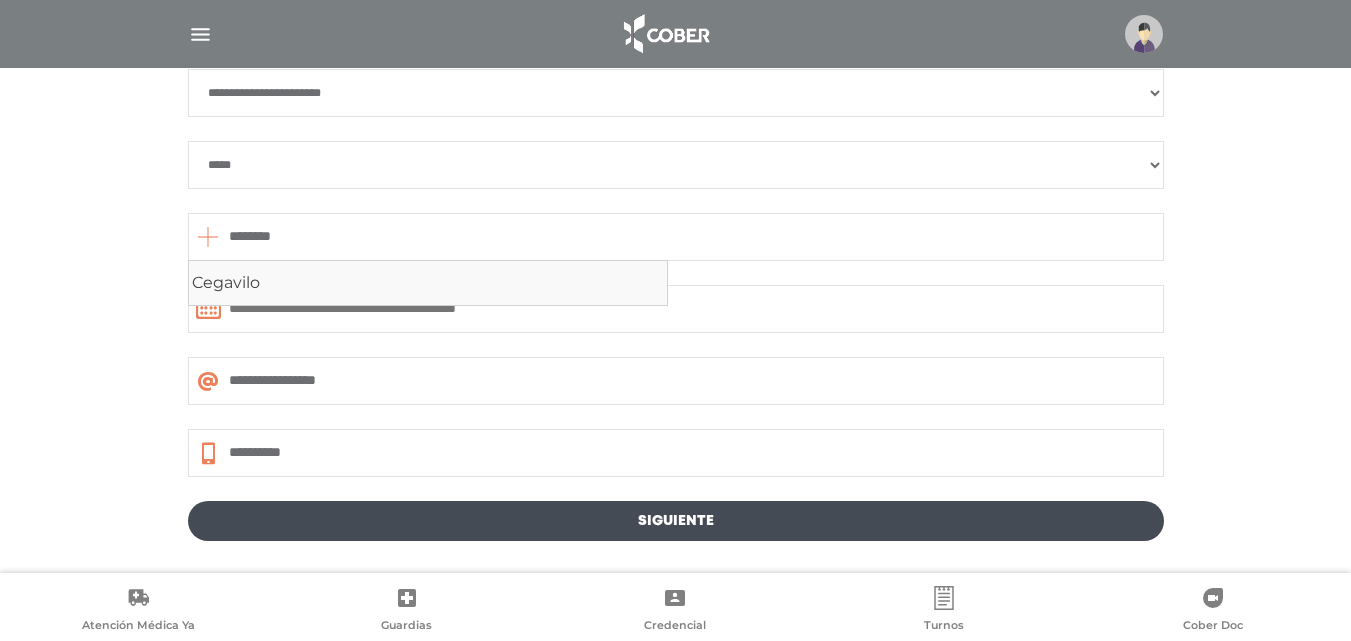 type on "********" 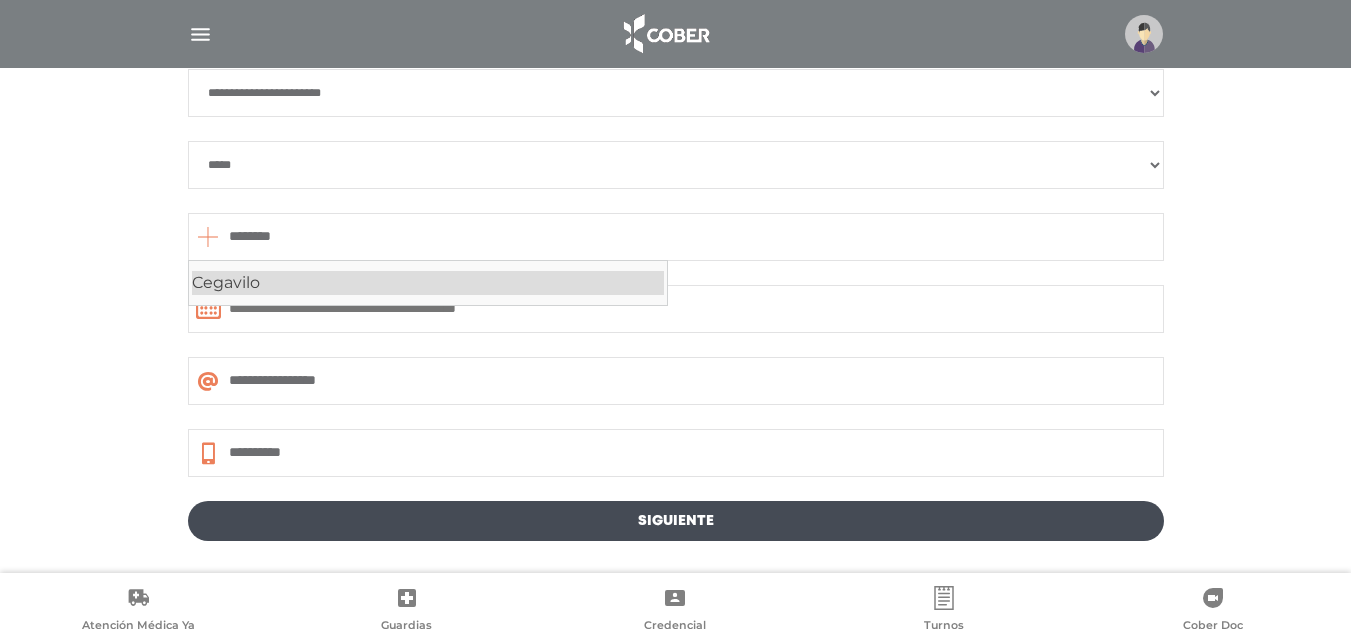 drag, startPoint x: 401, startPoint y: 259, endPoint x: 396, endPoint y: 238, distance: 21.587032 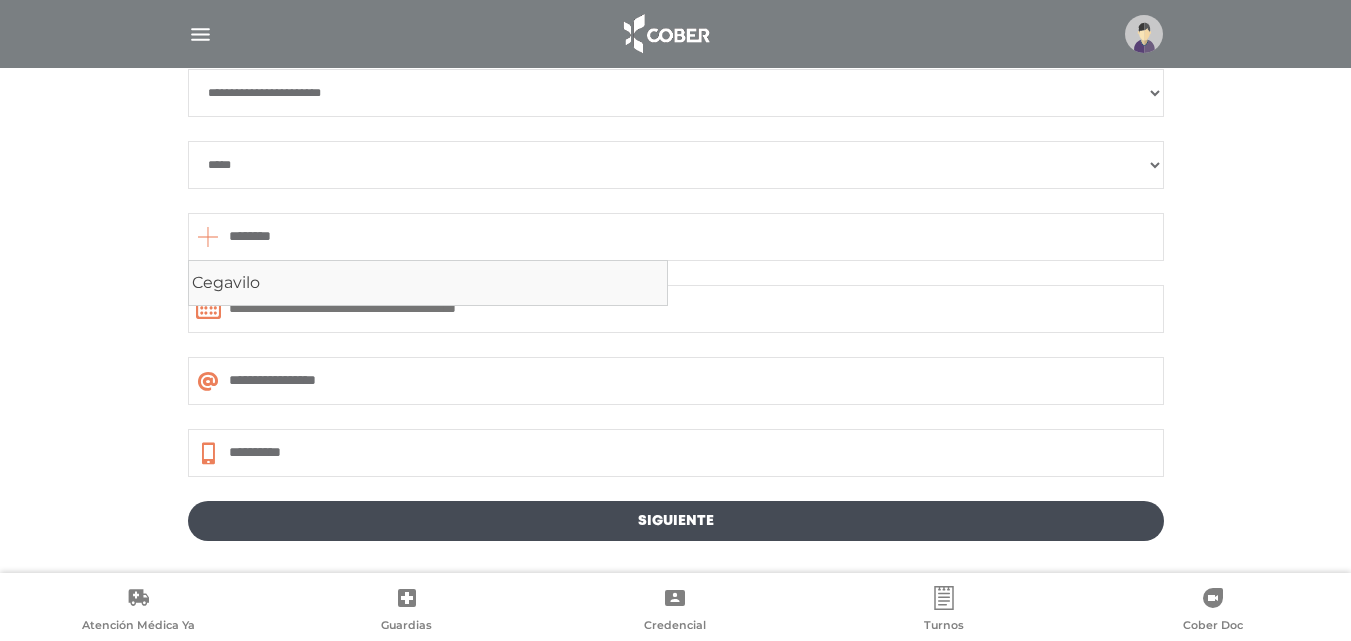 click on "********" at bounding box center (676, 237) 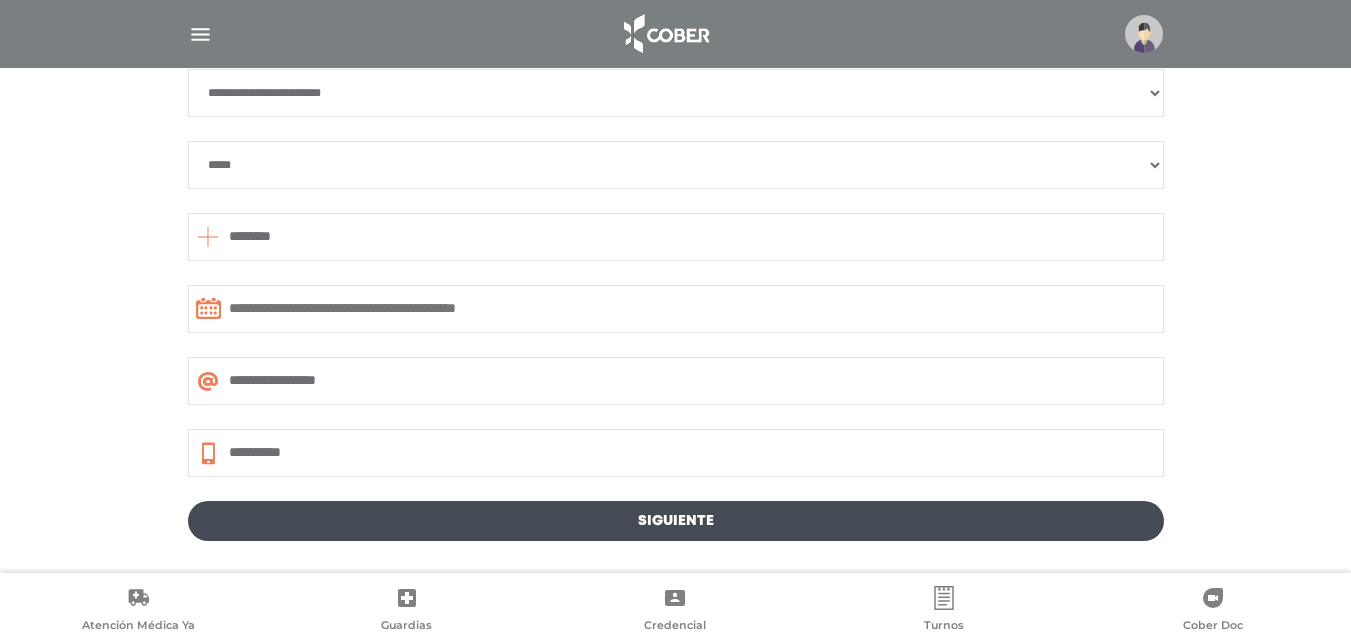 drag, startPoint x: 1227, startPoint y: 259, endPoint x: 1218, endPoint y: 254, distance: 10.29563 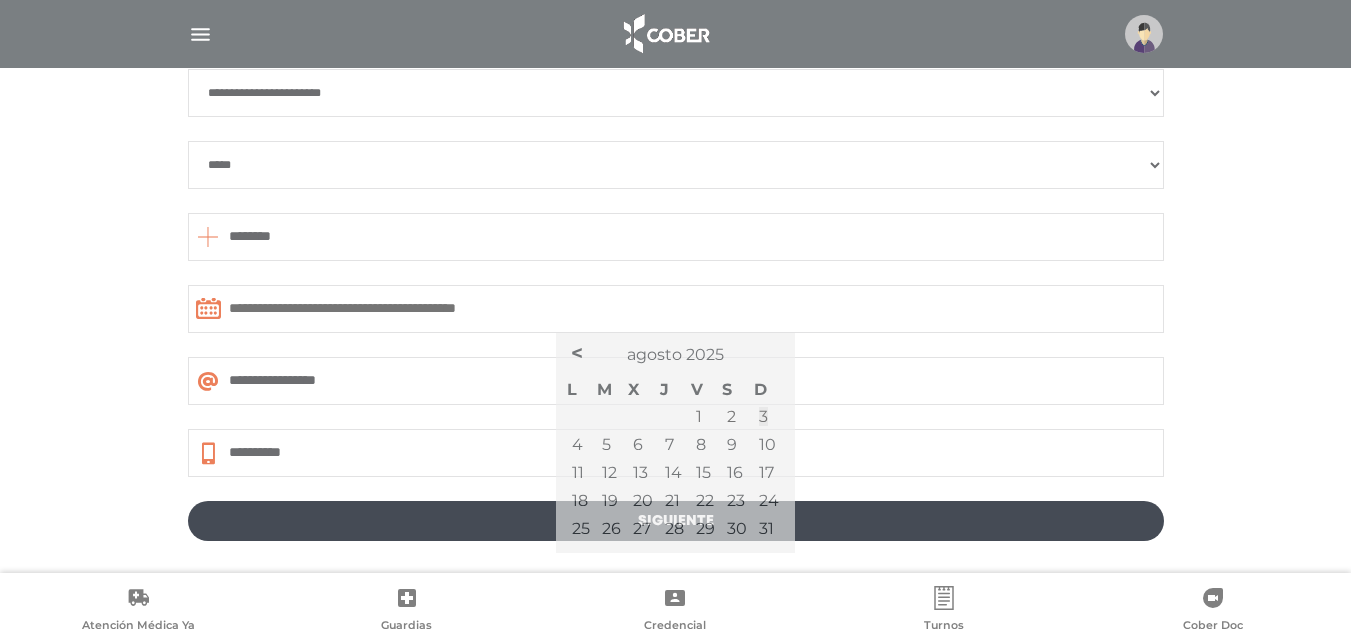 click at bounding box center [676, 309] 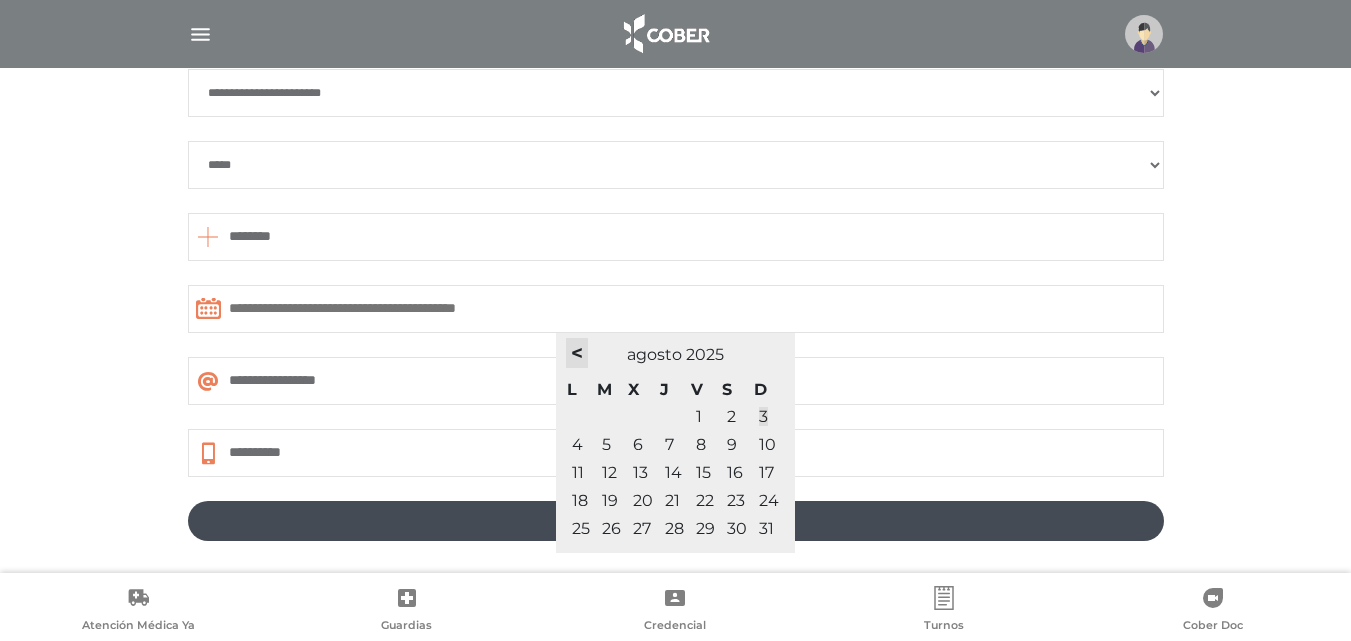 click on "<" at bounding box center (577, 353) 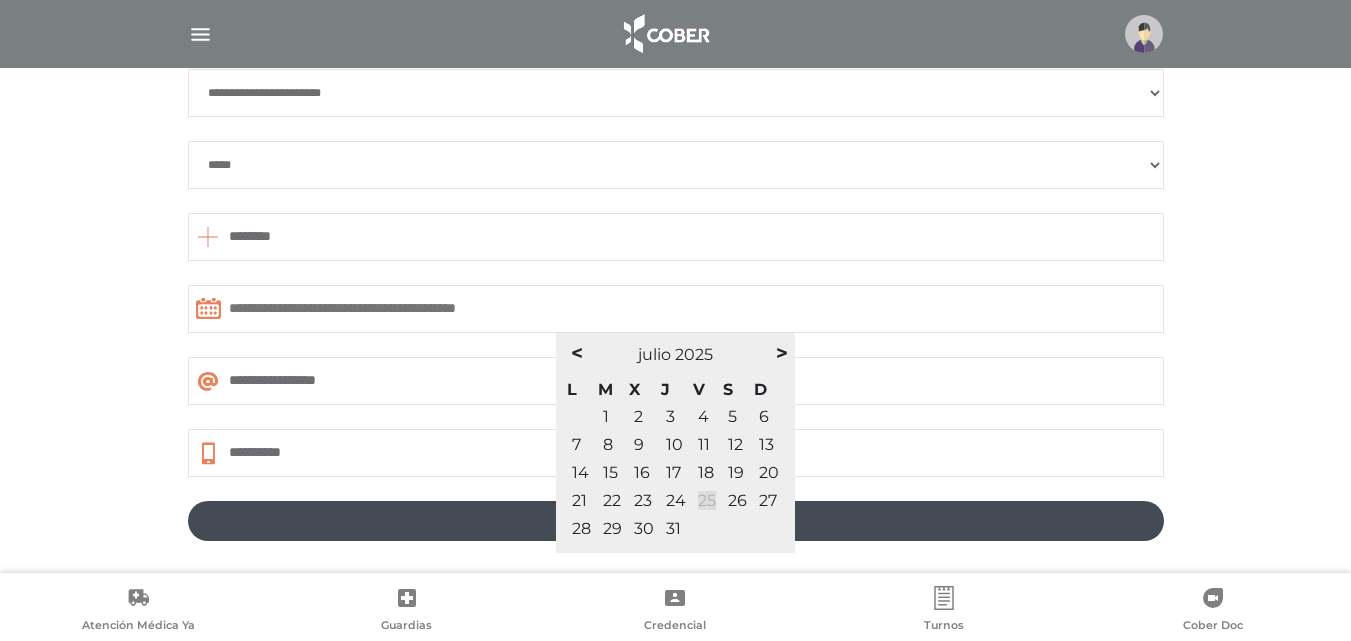 click on "25" at bounding box center [707, 500] 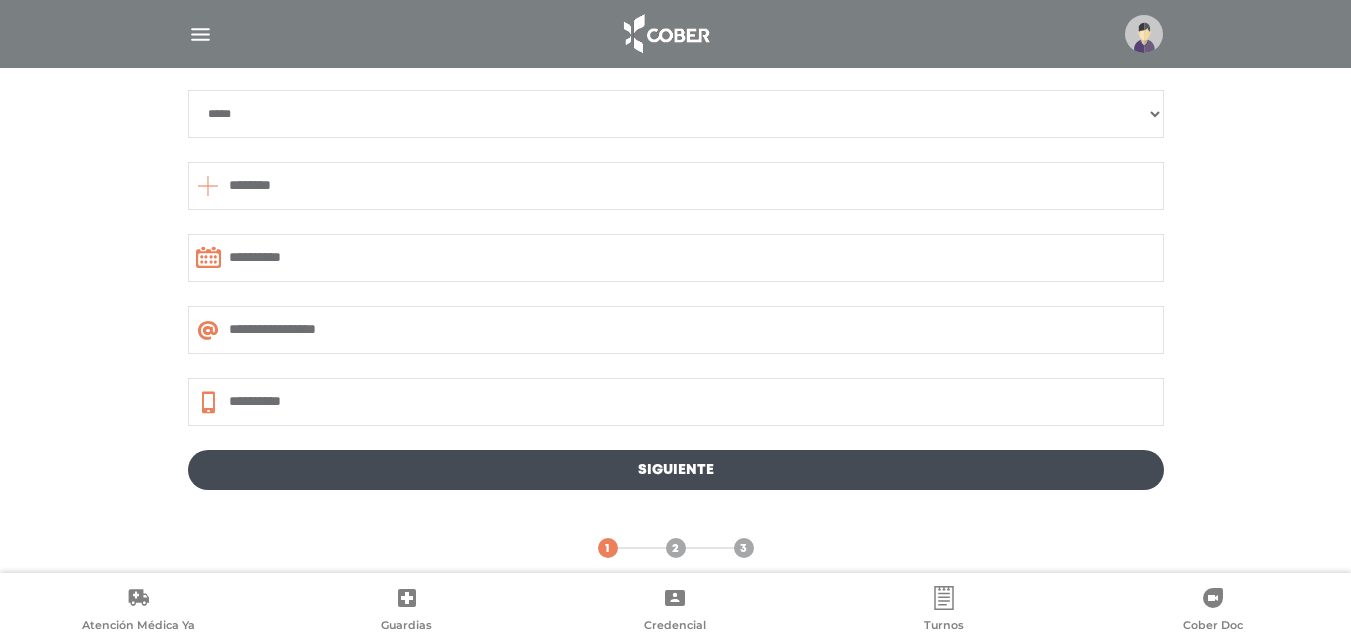 scroll, scrollTop: 1160, scrollLeft: 0, axis: vertical 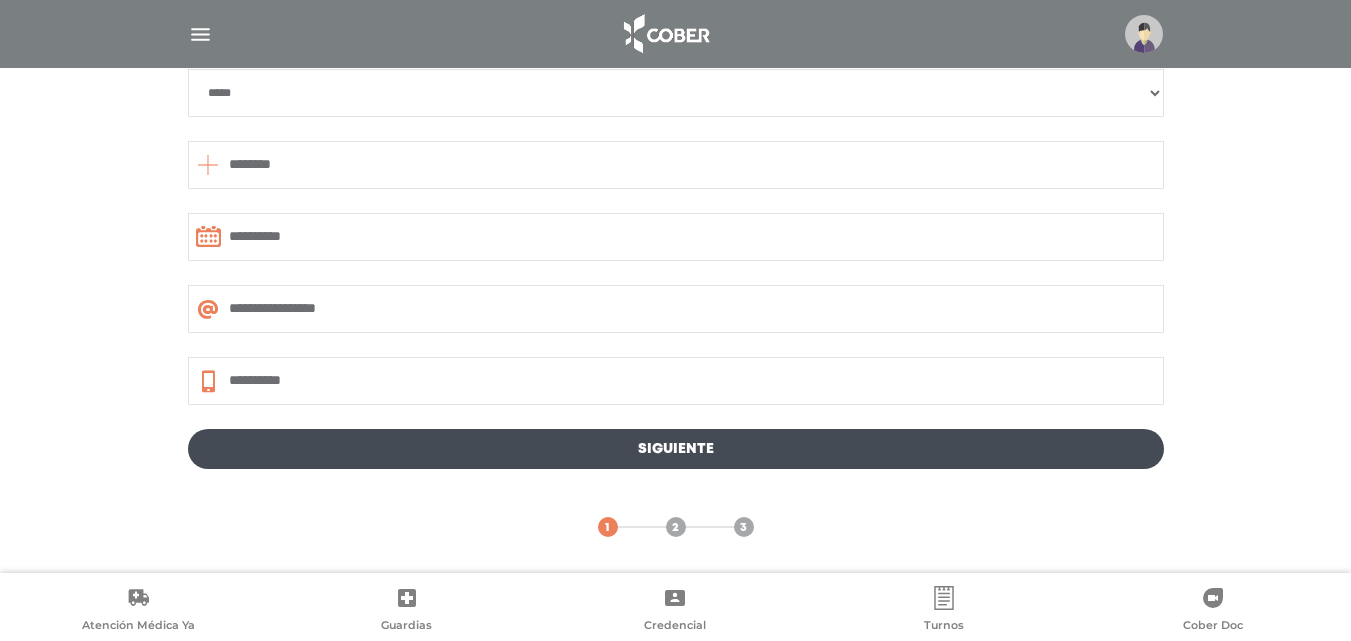 click on "Siguiente" at bounding box center (676, 449) 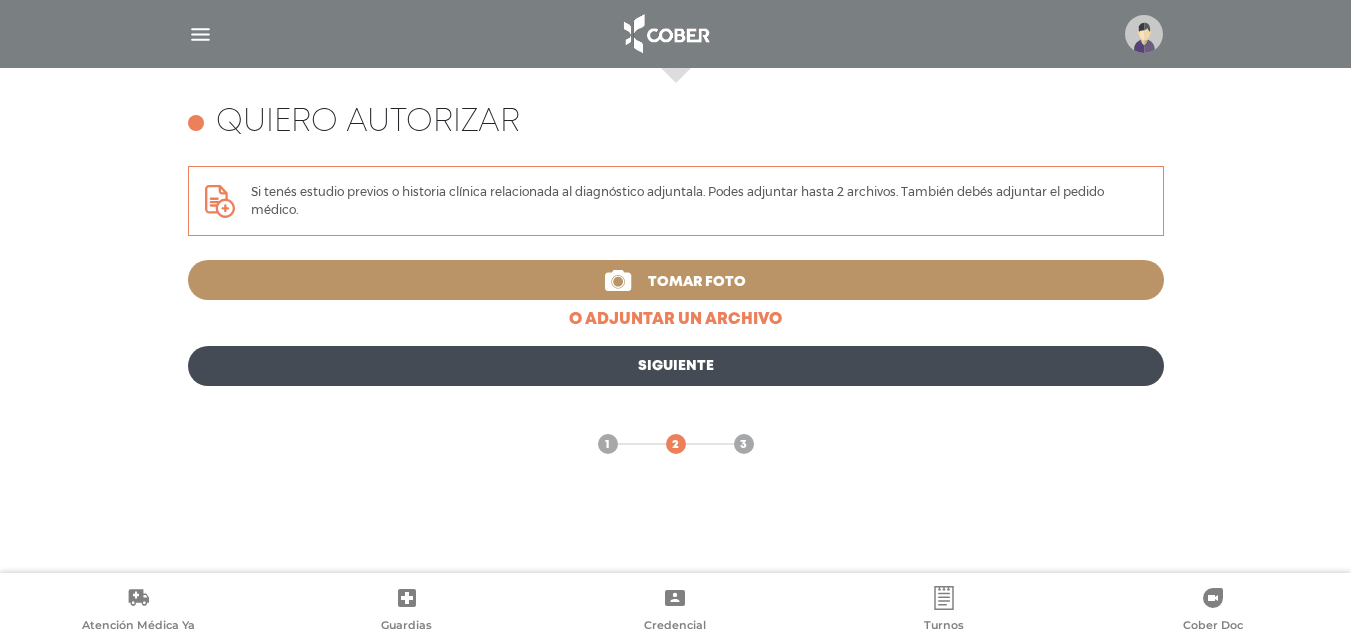 scroll, scrollTop: 785, scrollLeft: 0, axis: vertical 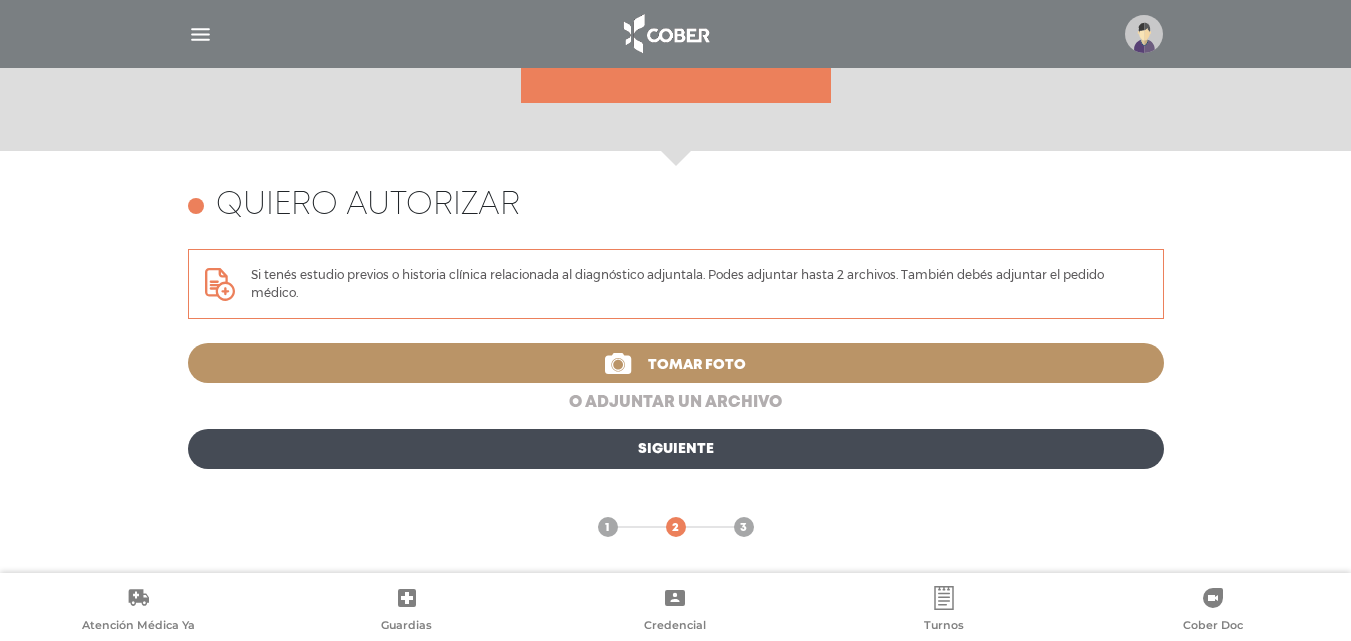 click on "o adjuntar un archivo" at bounding box center [676, 403] 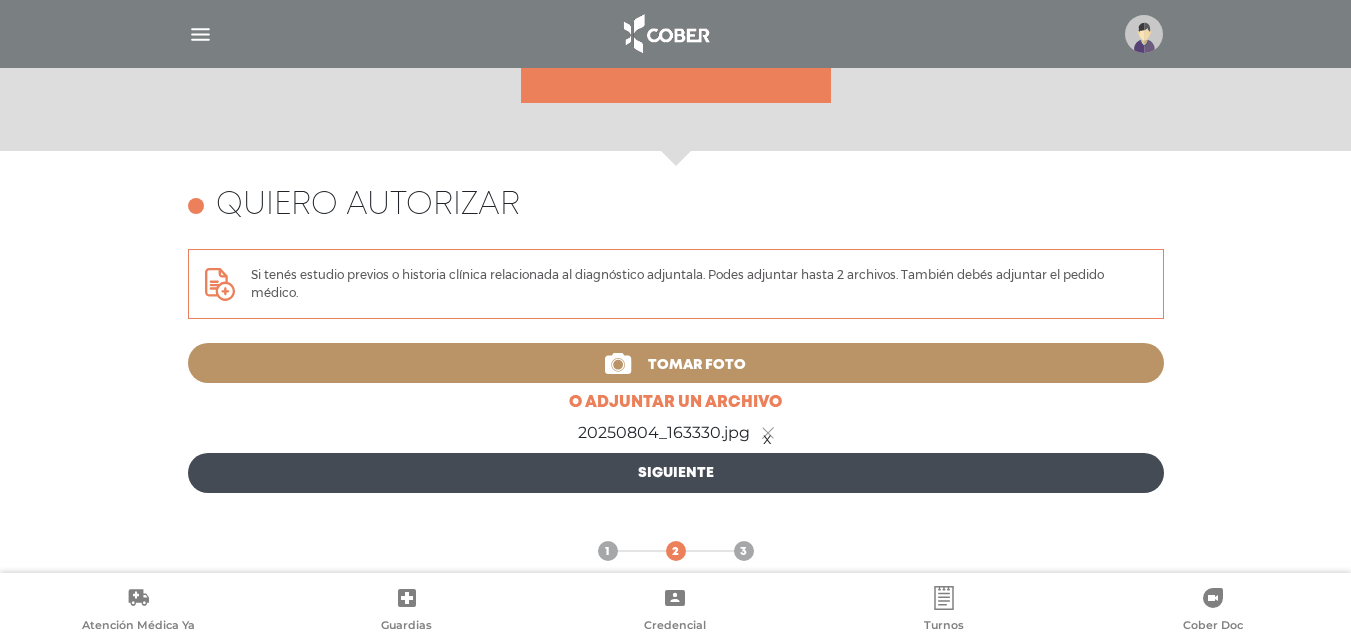 click on "Siguiente" at bounding box center (676, 473) 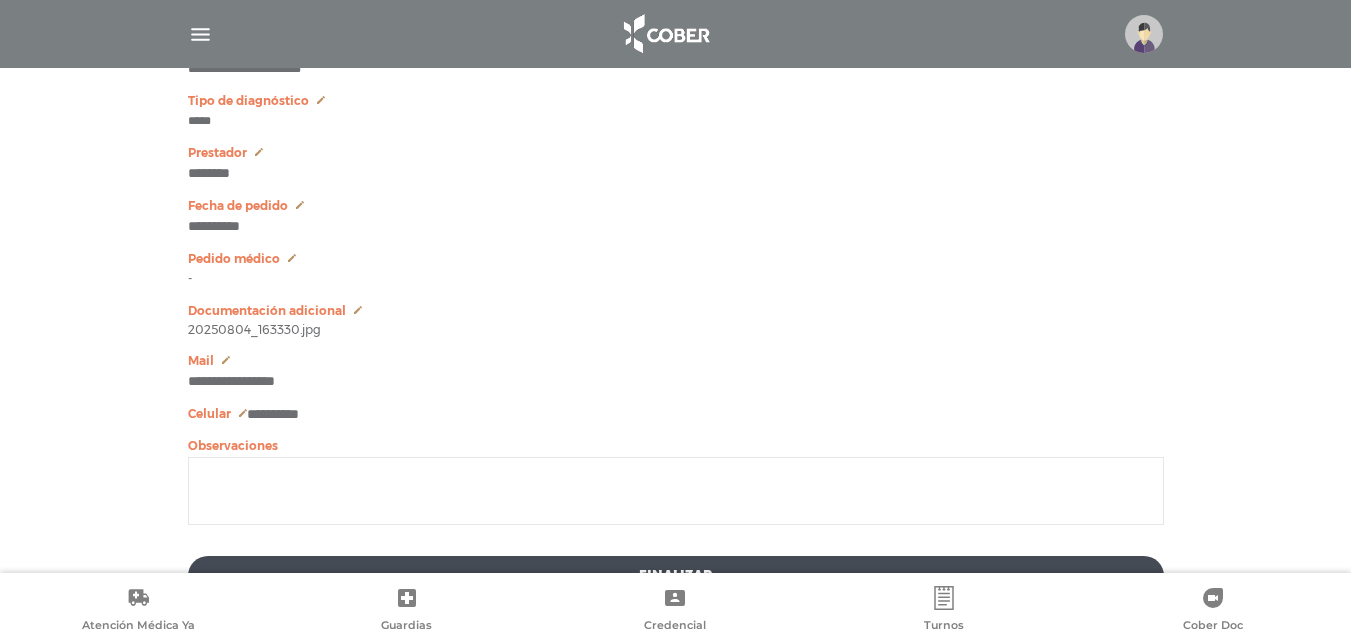scroll, scrollTop: 1254, scrollLeft: 0, axis: vertical 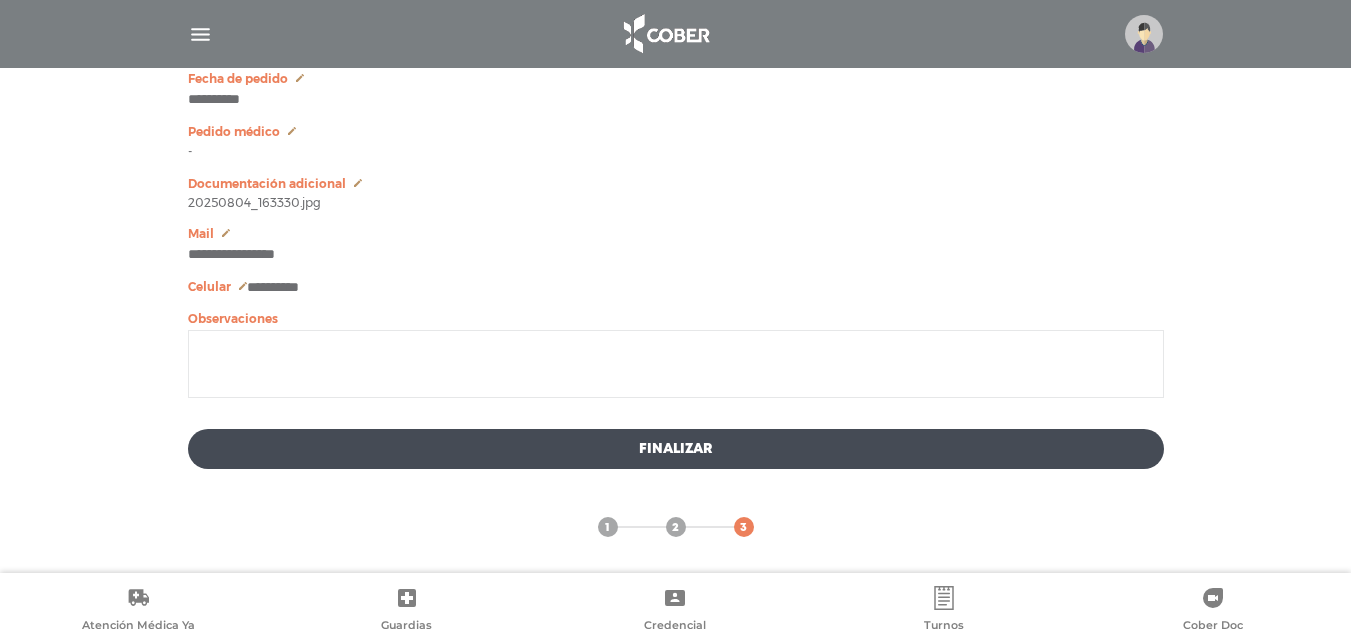 click on "Finalizar" at bounding box center (676, 449) 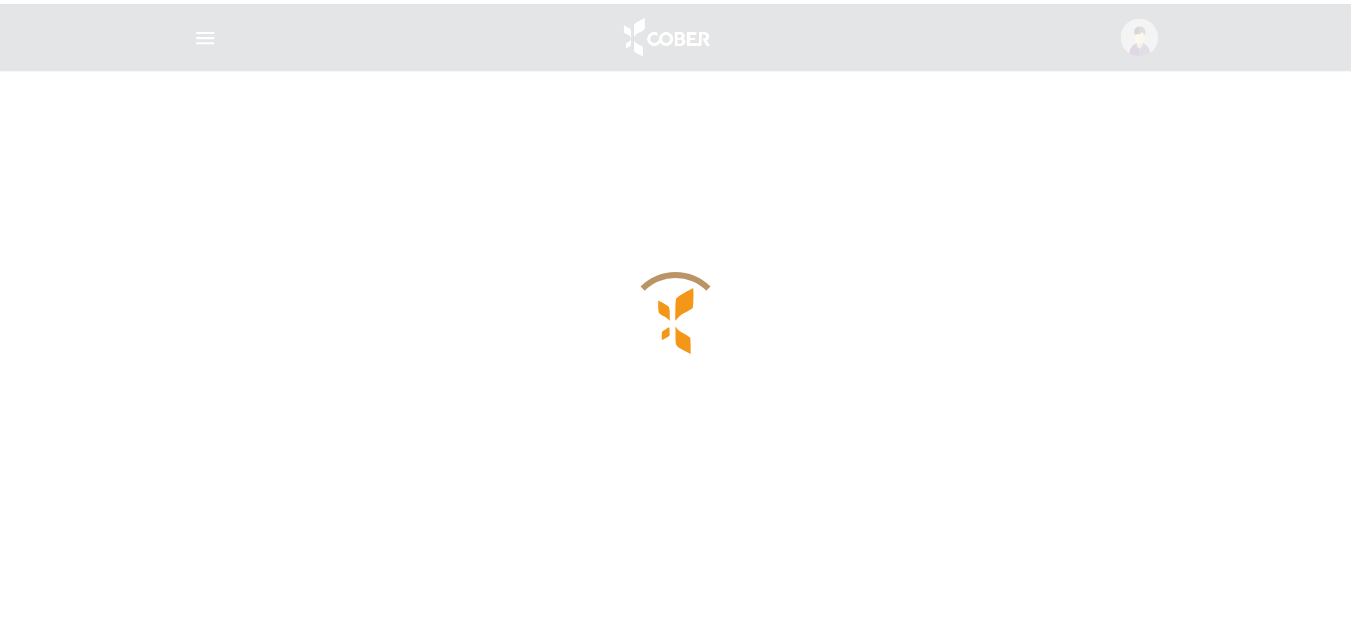 scroll, scrollTop: 0, scrollLeft: 0, axis: both 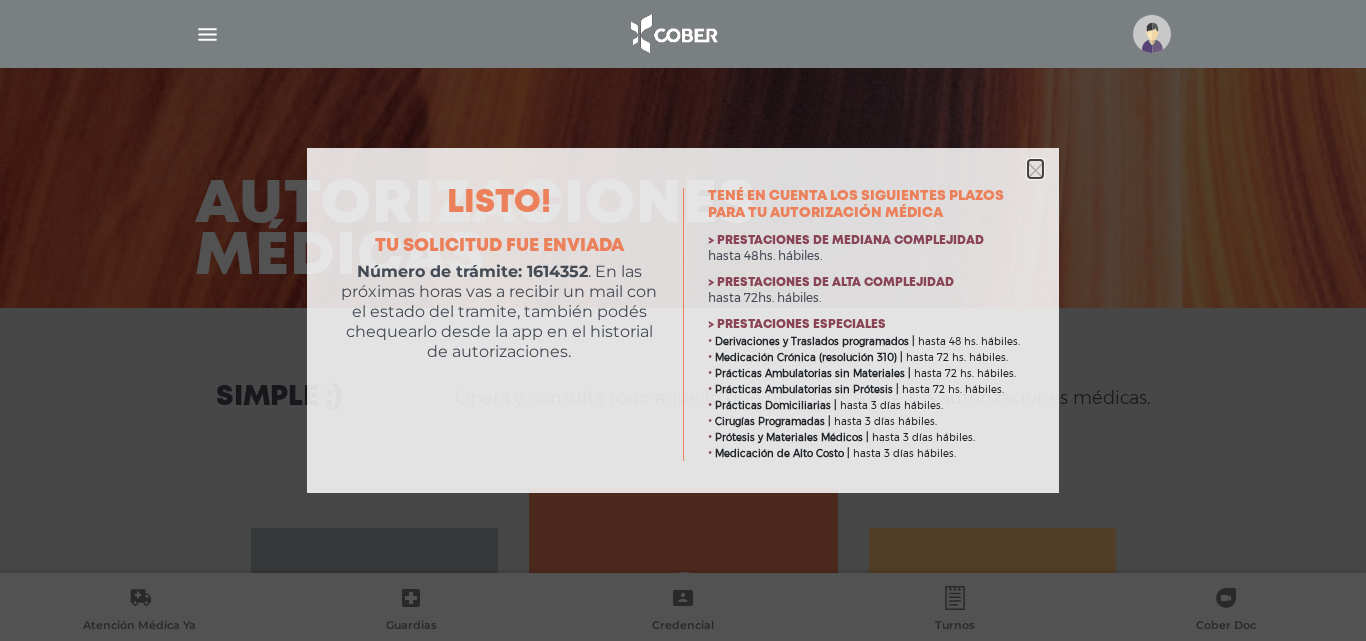 click 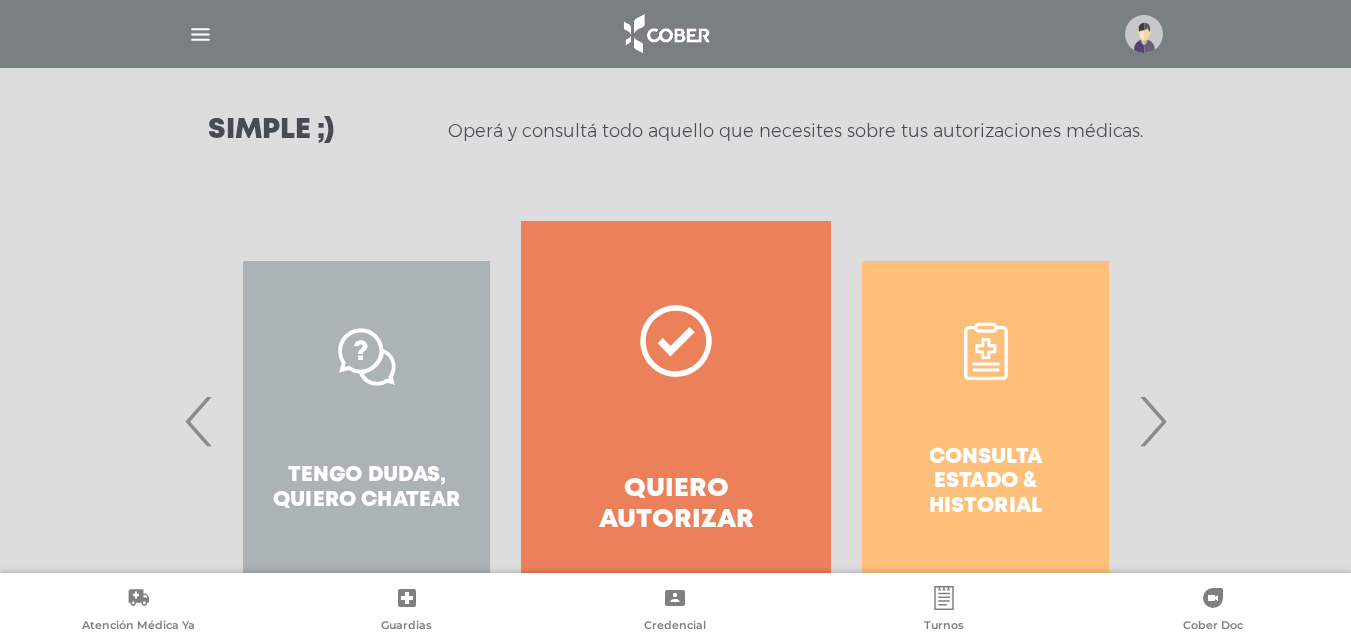 scroll, scrollTop: 0, scrollLeft: 0, axis: both 